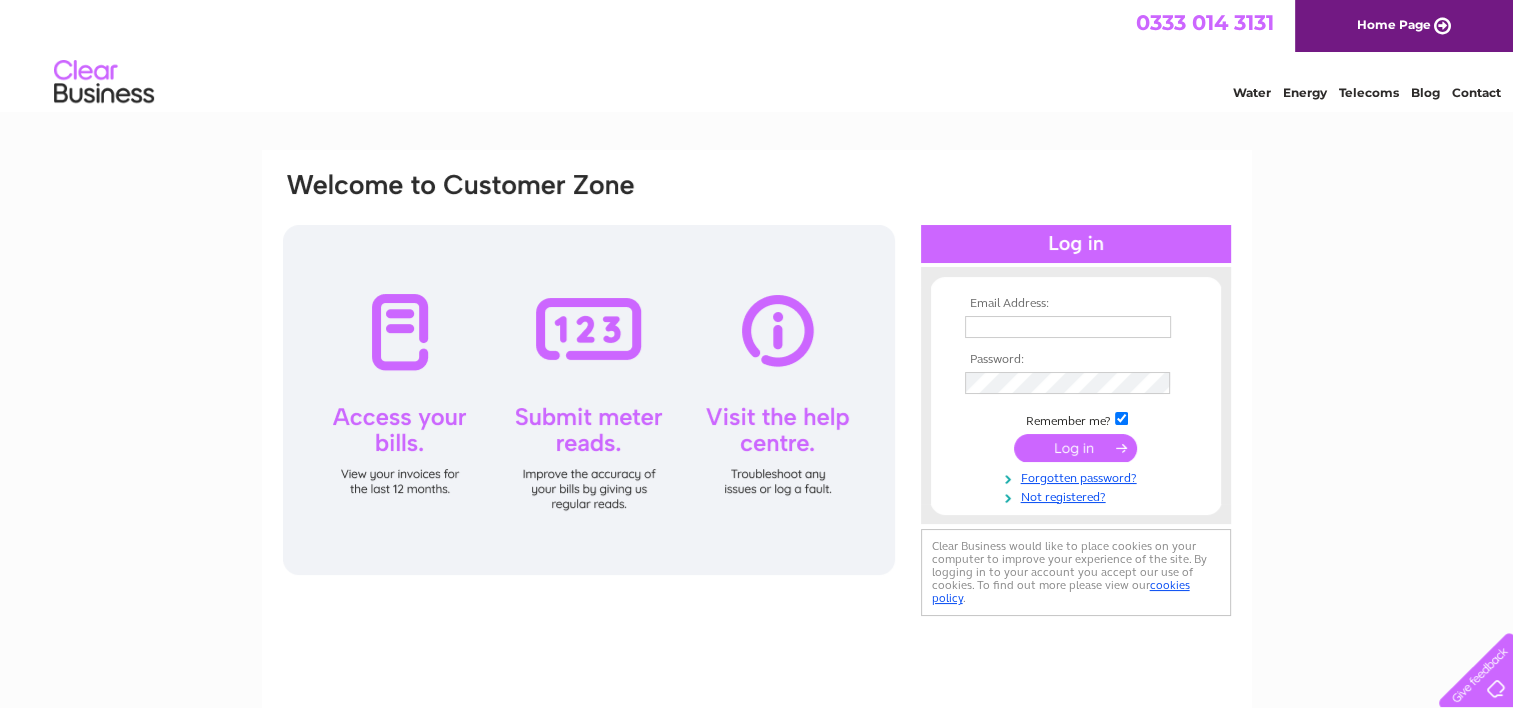 scroll, scrollTop: 0, scrollLeft: 0, axis: both 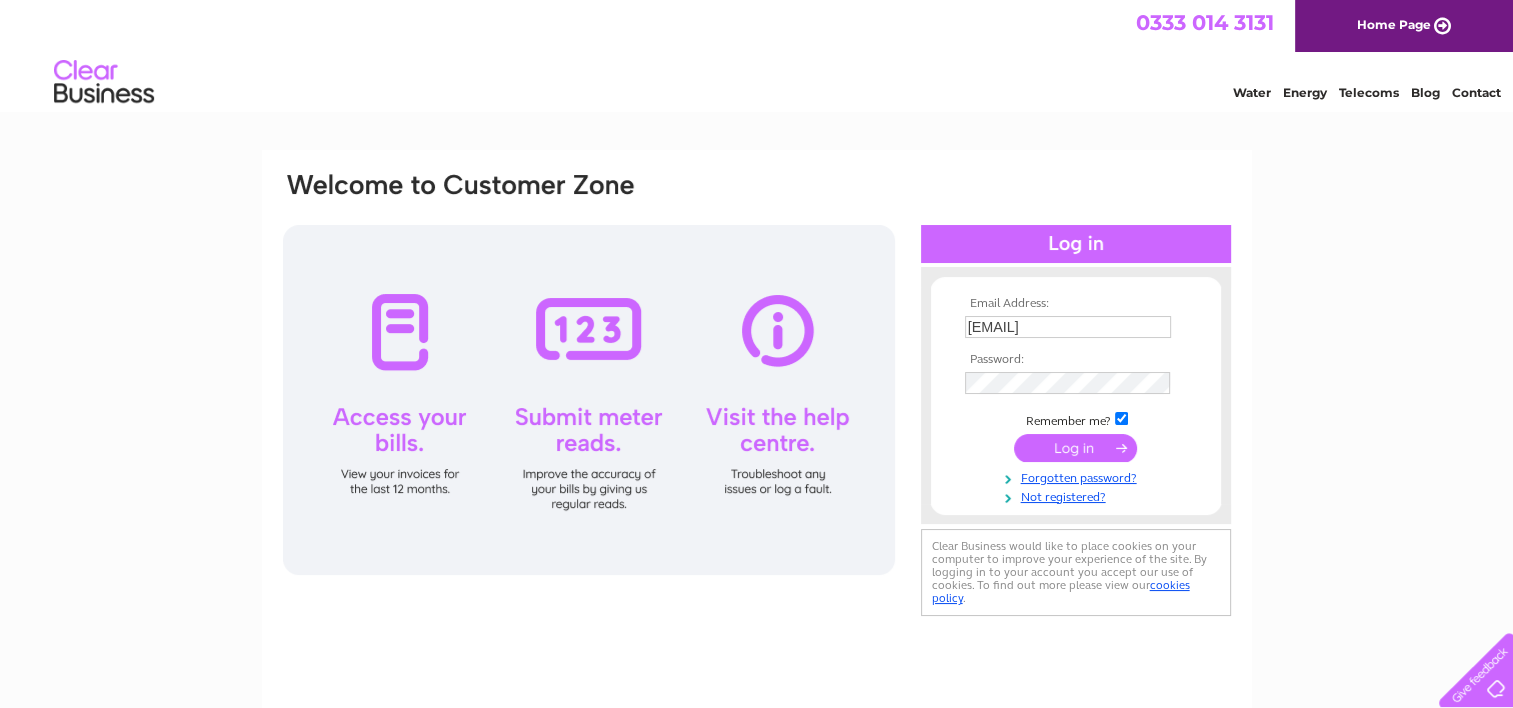 click on "Email Address:
georgegrace1954@hotmail.co.uk
Password:" at bounding box center (757, 430) 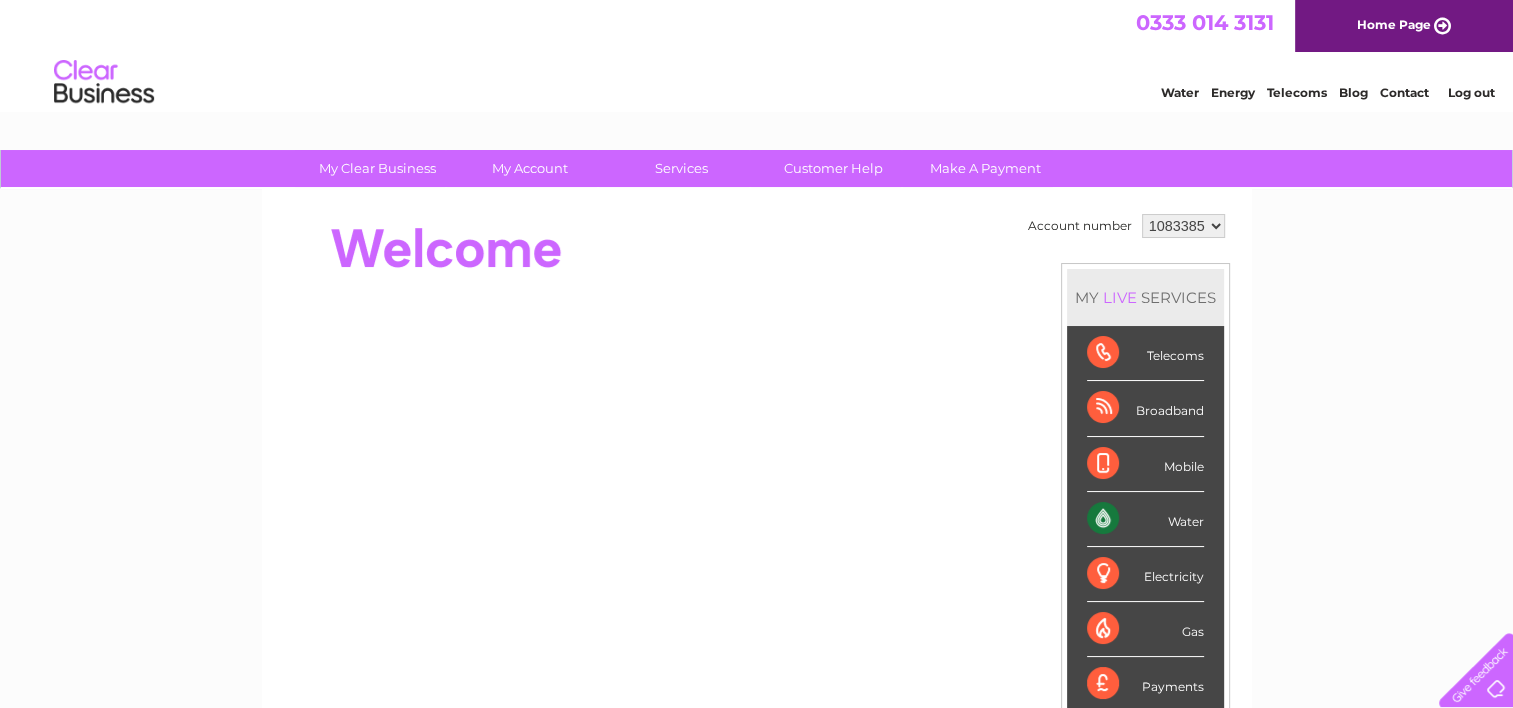 scroll, scrollTop: 0, scrollLeft: 0, axis: both 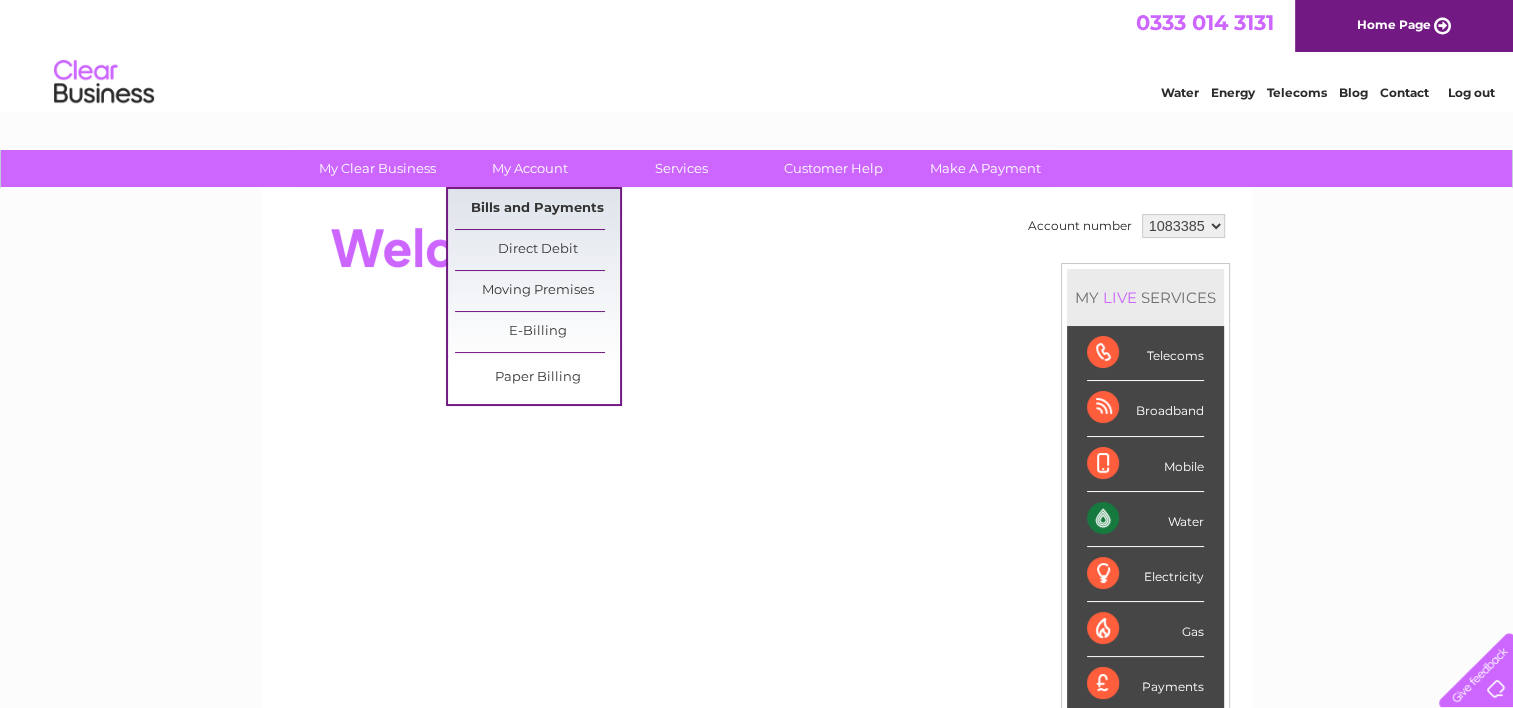 click on "Bills and Payments" at bounding box center [537, 209] 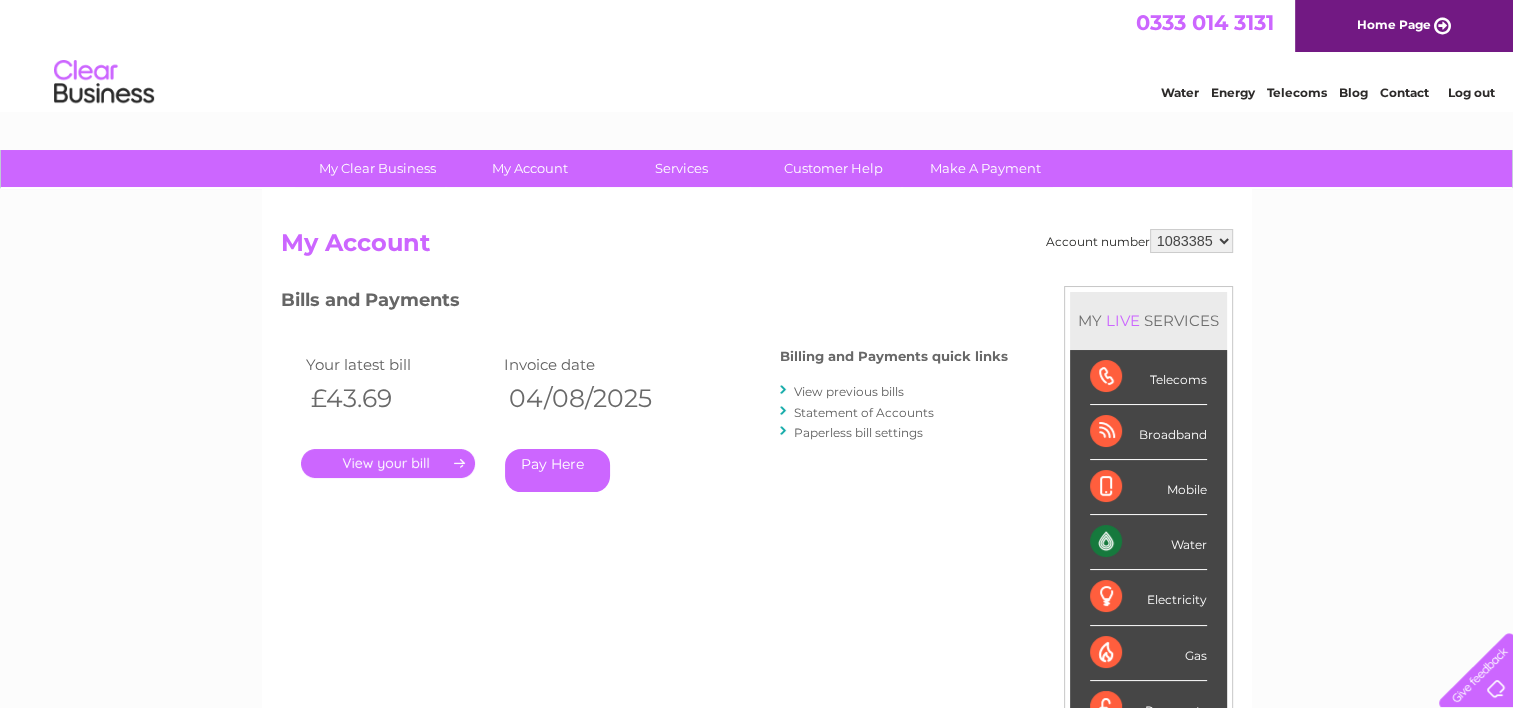 scroll, scrollTop: 0, scrollLeft: 0, axis: both 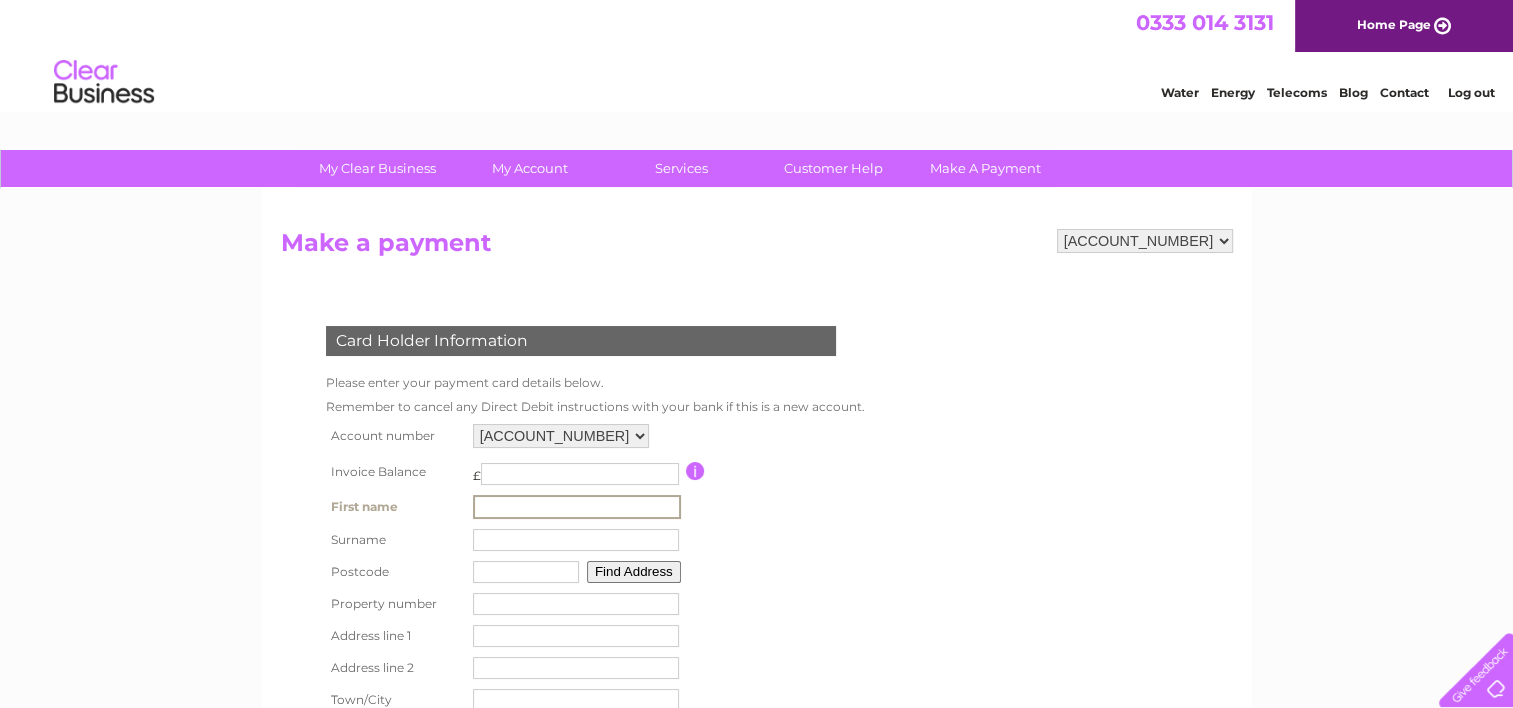 click at bounding box center [577, 507] 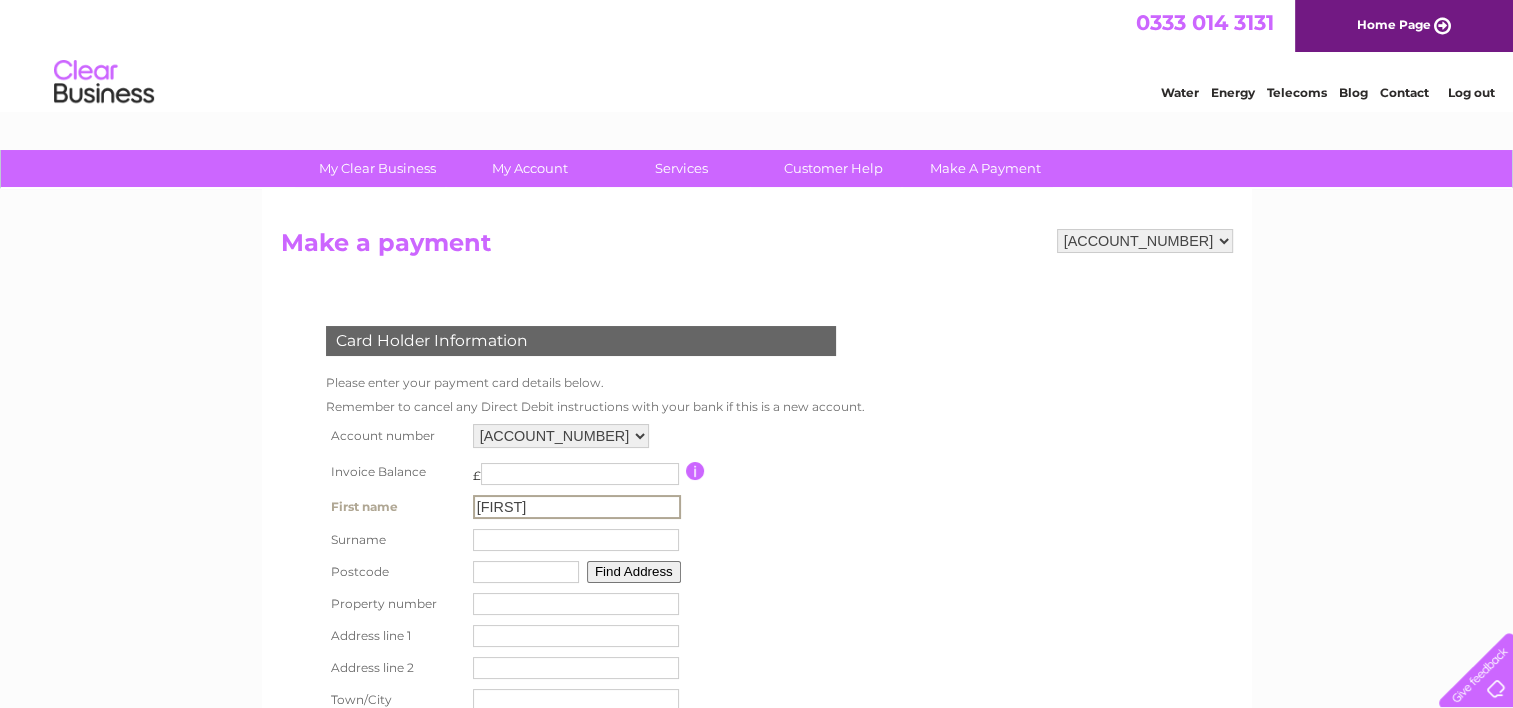 type on "[FIRST]" 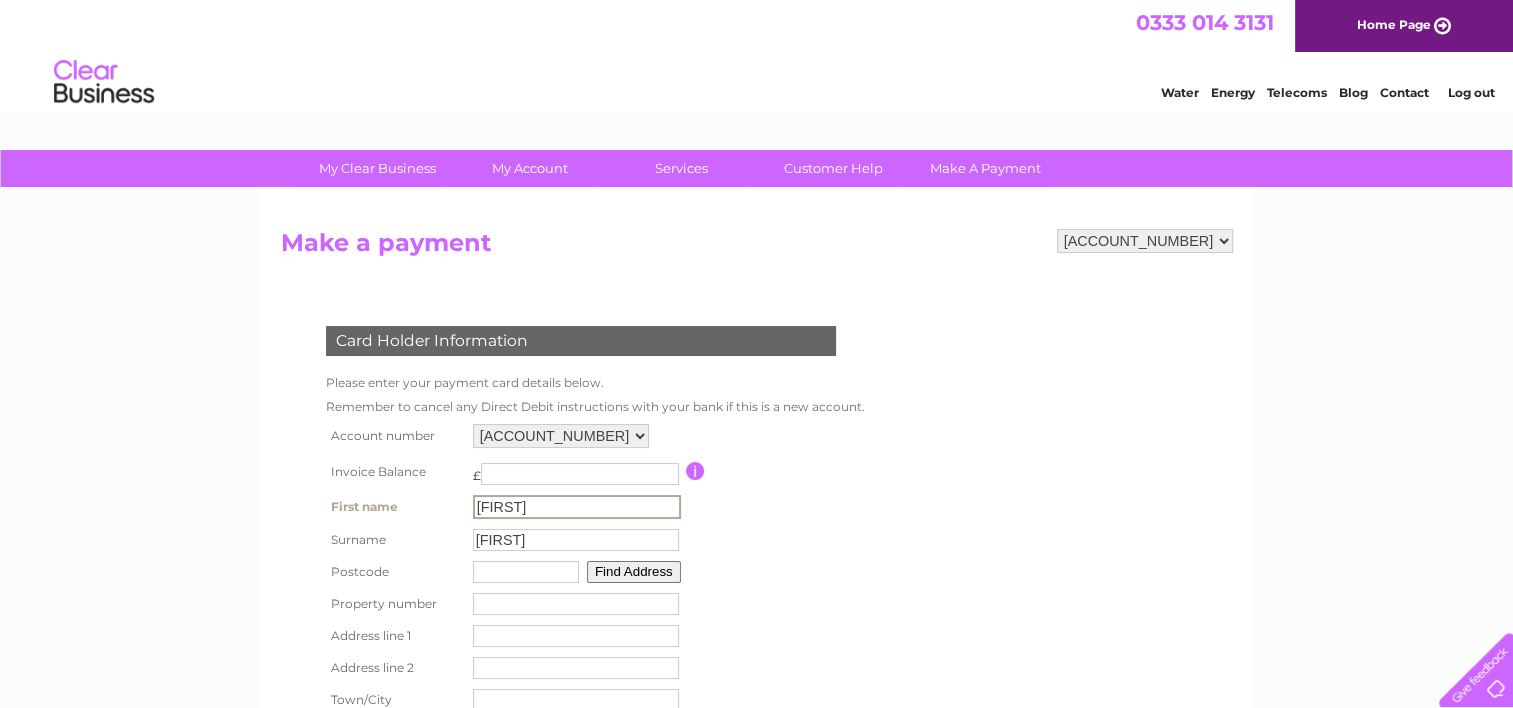 type on "[POSTAL_CODE]" 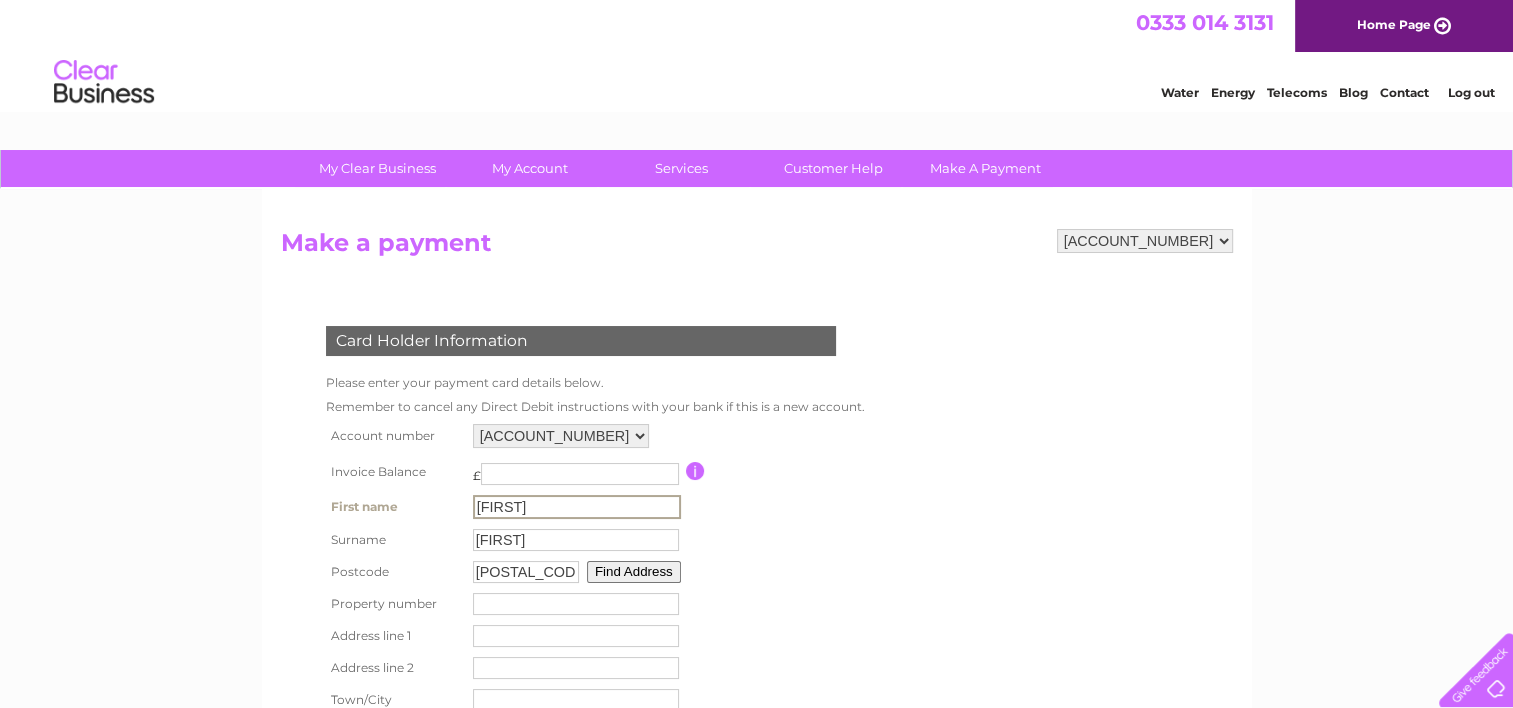 type on "[NUMBER] [STREET] [STREET_NAME] [STREET_NAME]" 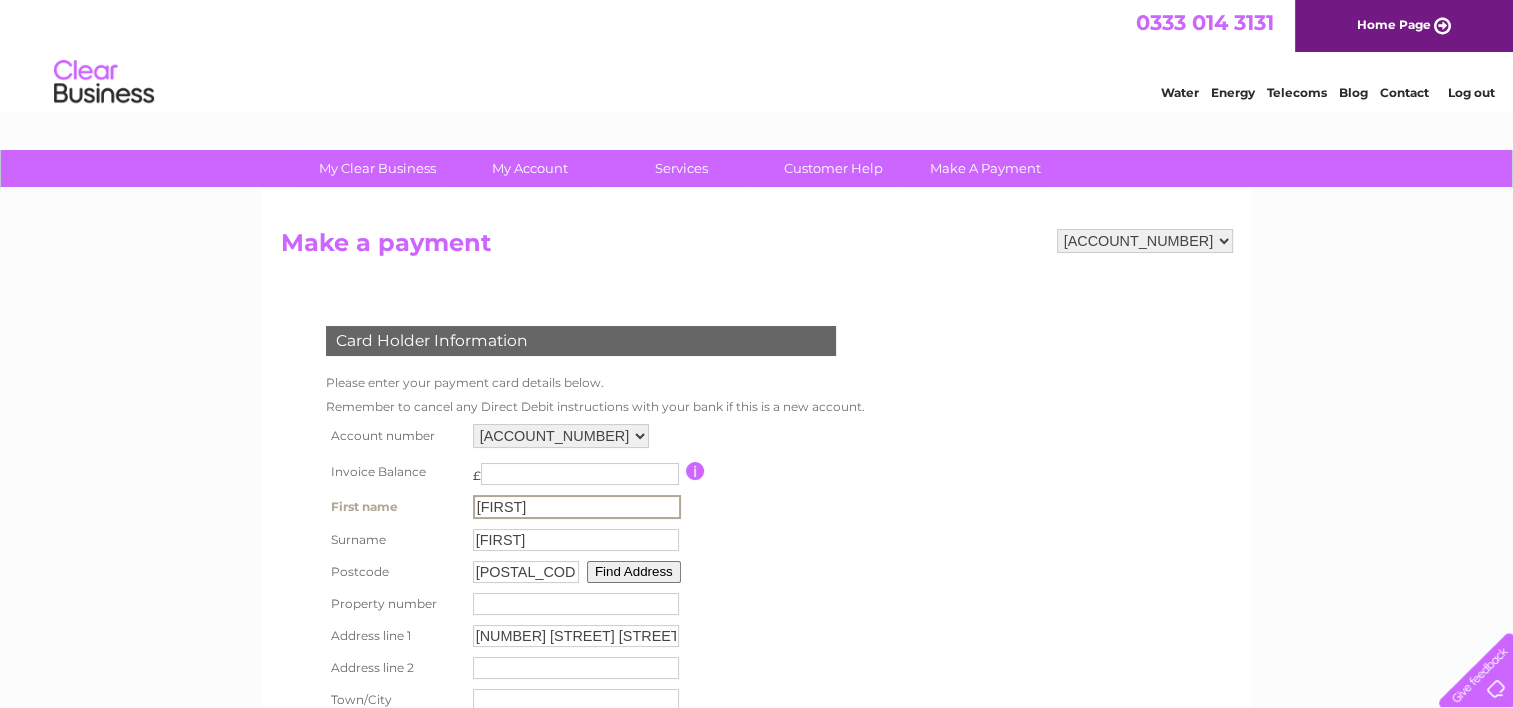 type on "[CITY]" 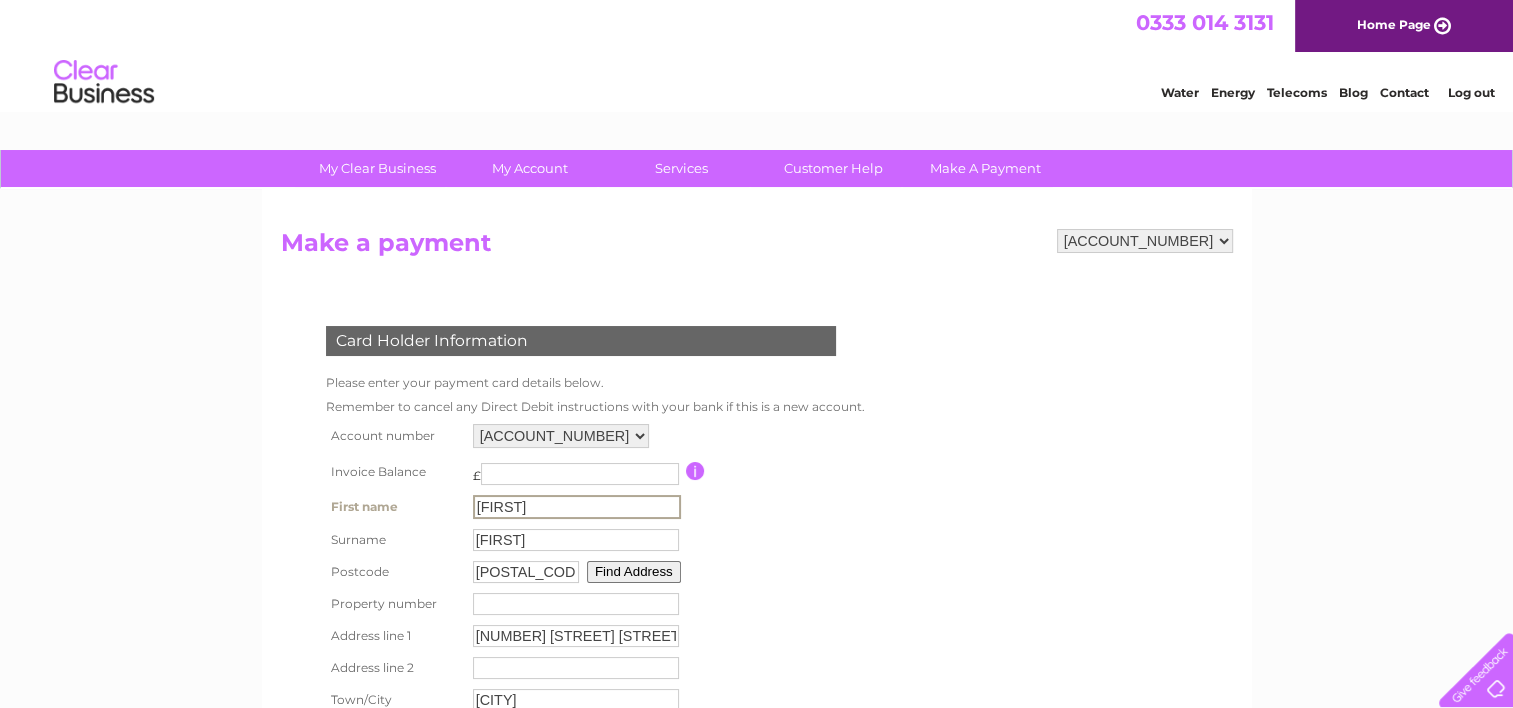 type on "[FIRST]" 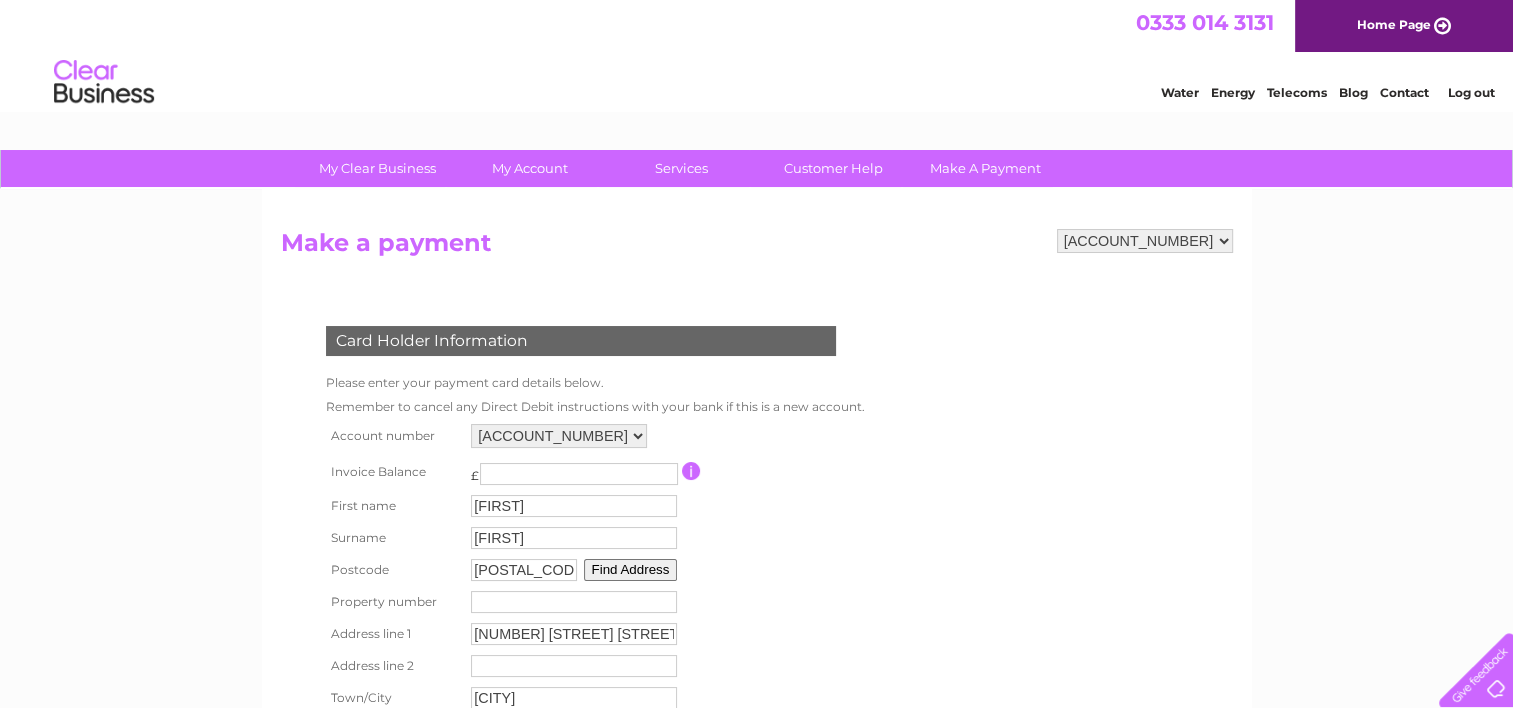 click on "Please enter your payment card details below." at bounding box center [595, 383] 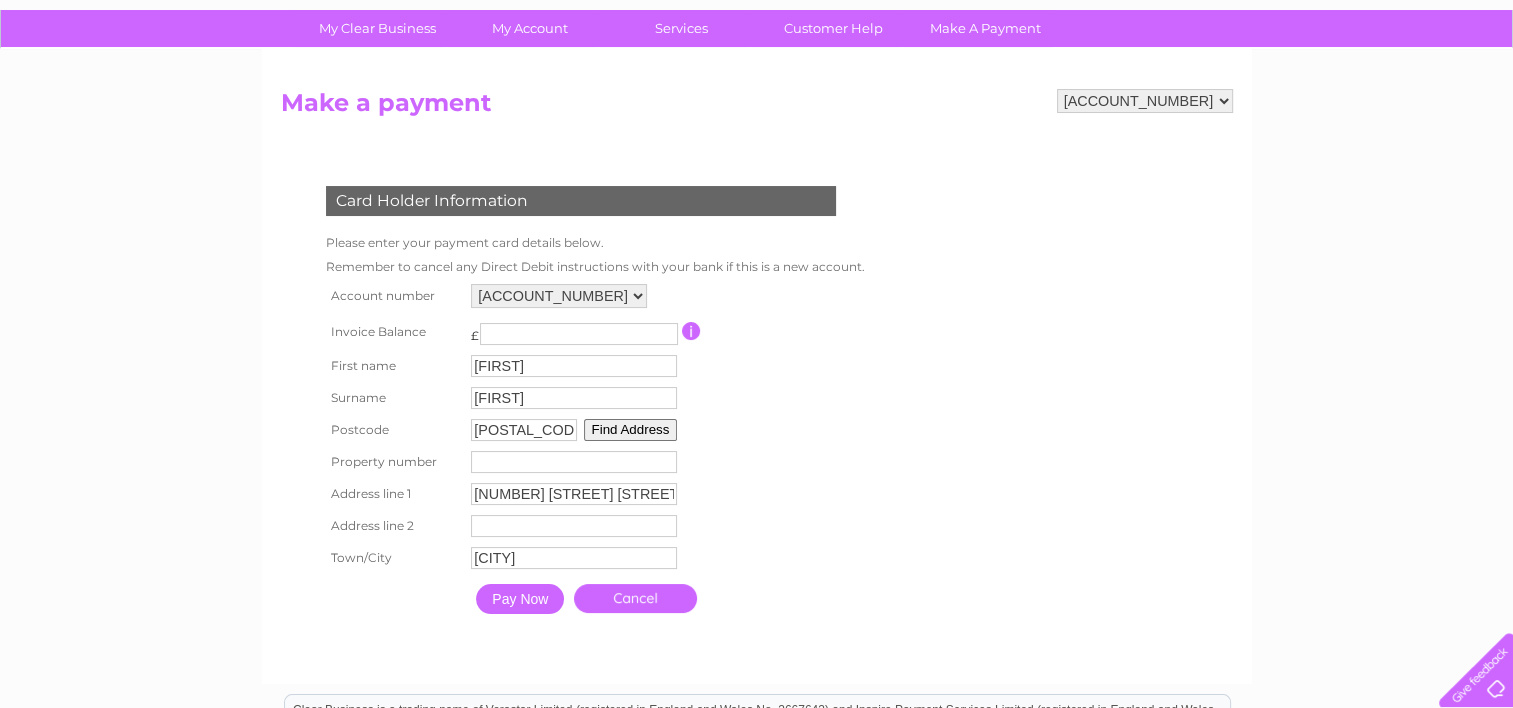 scroll, scrollTop: 160, scrollLeft: 0, axis: vertical 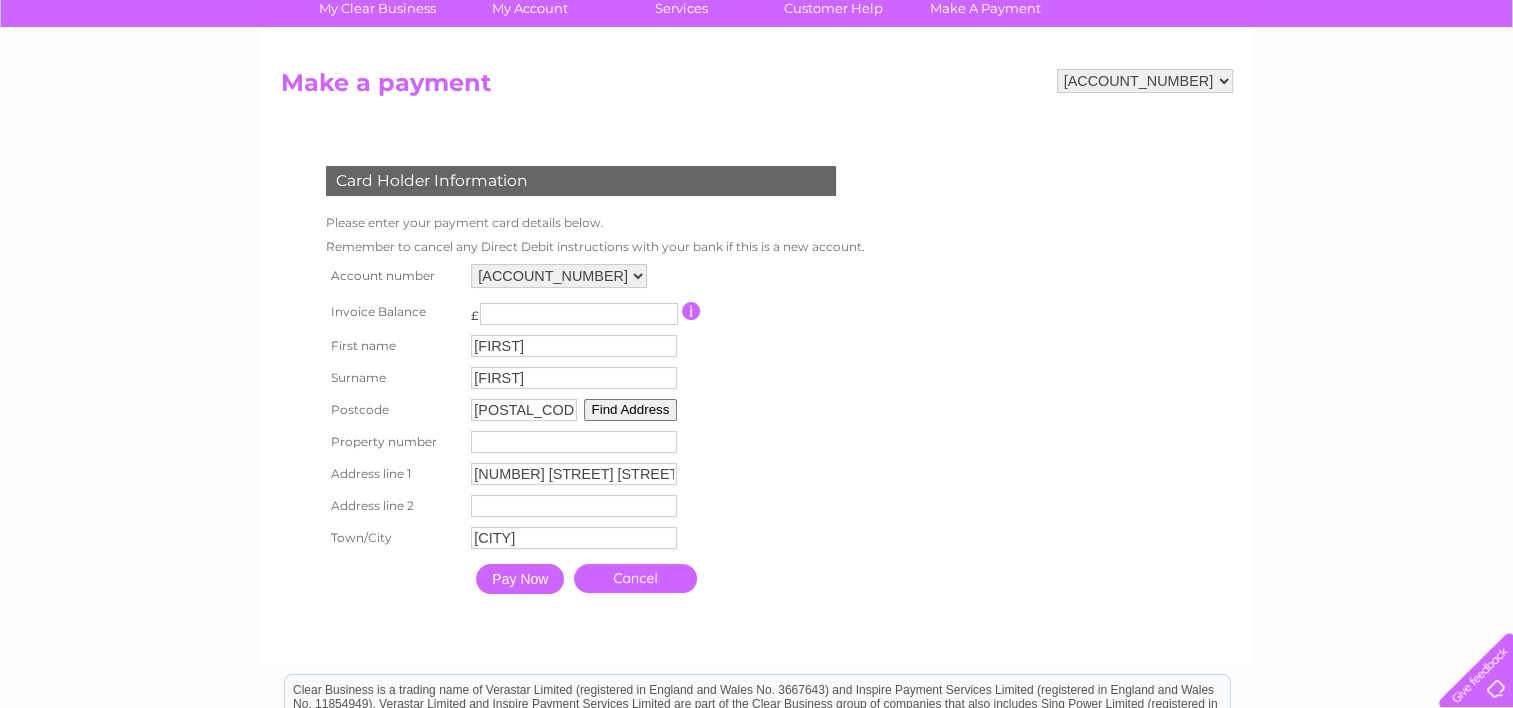 click on "Pay Now" at bounding box center [520, 579] 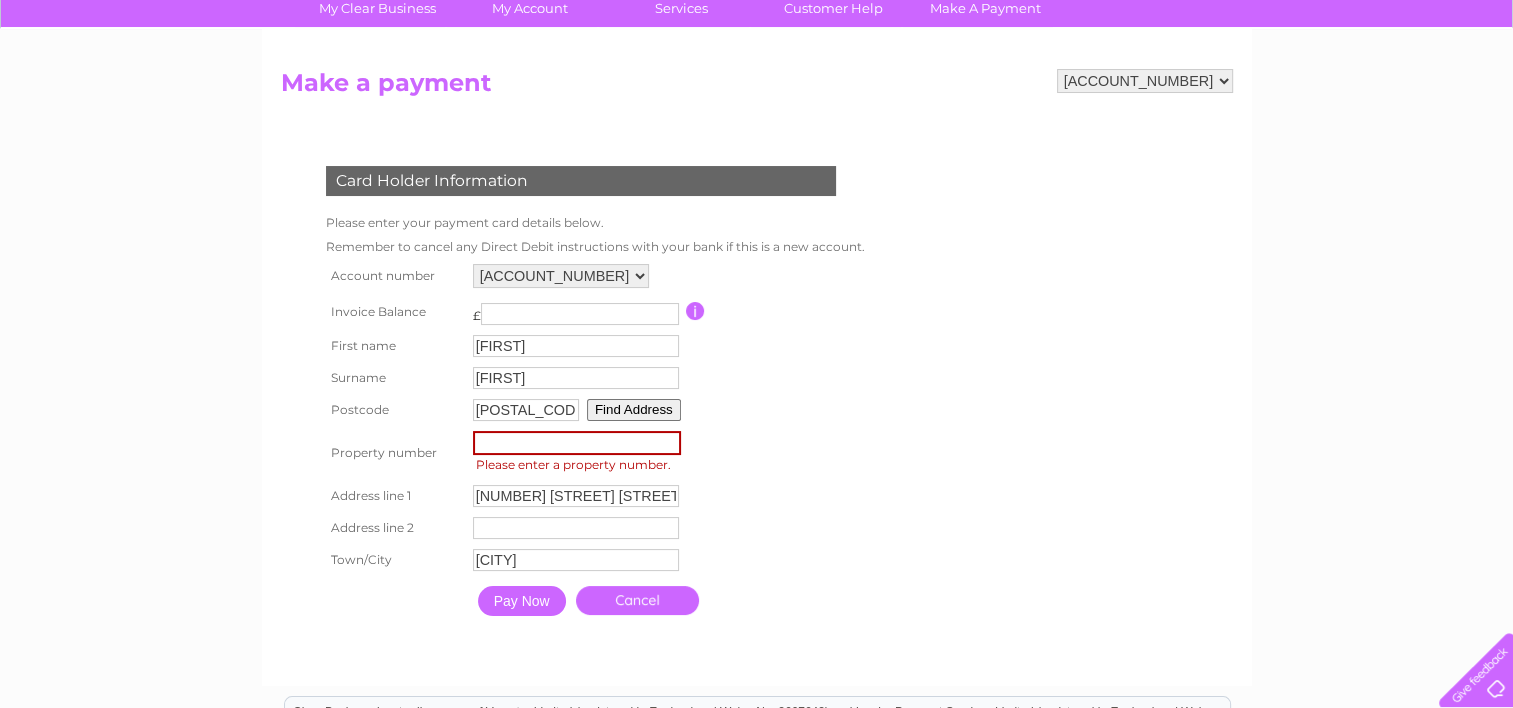 click on "Pay Now" at bounding box center [522, 601] 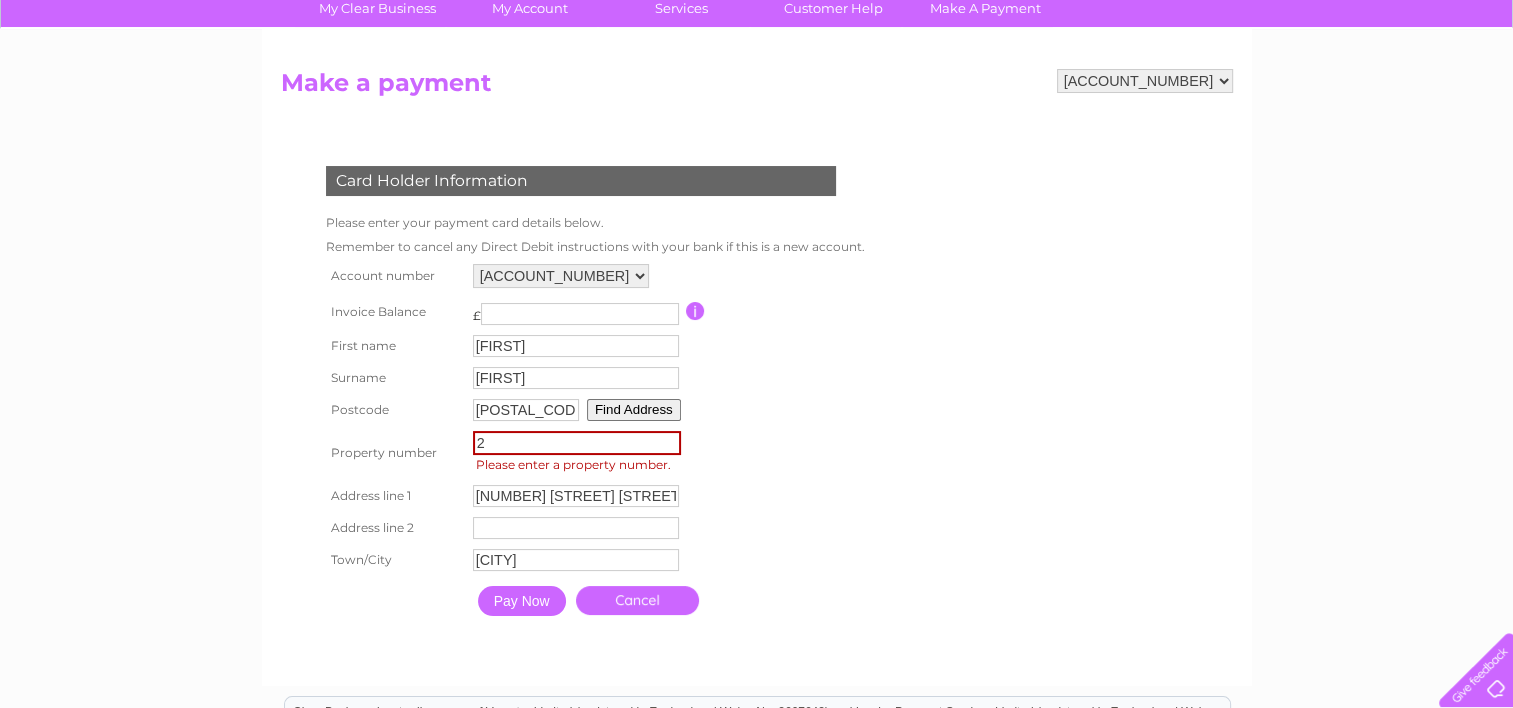 type on "2" 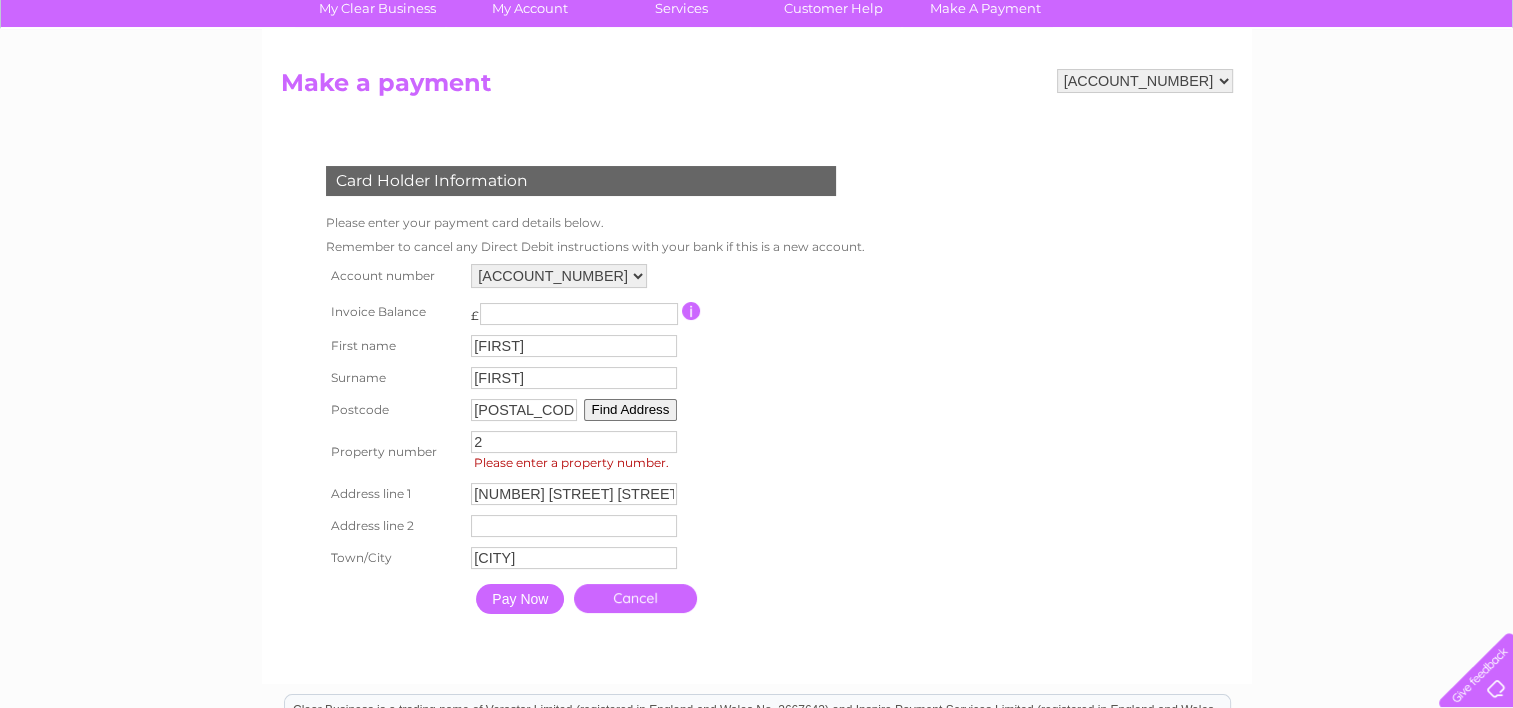 click on "Pay Now" at bounding box center [520, 599] 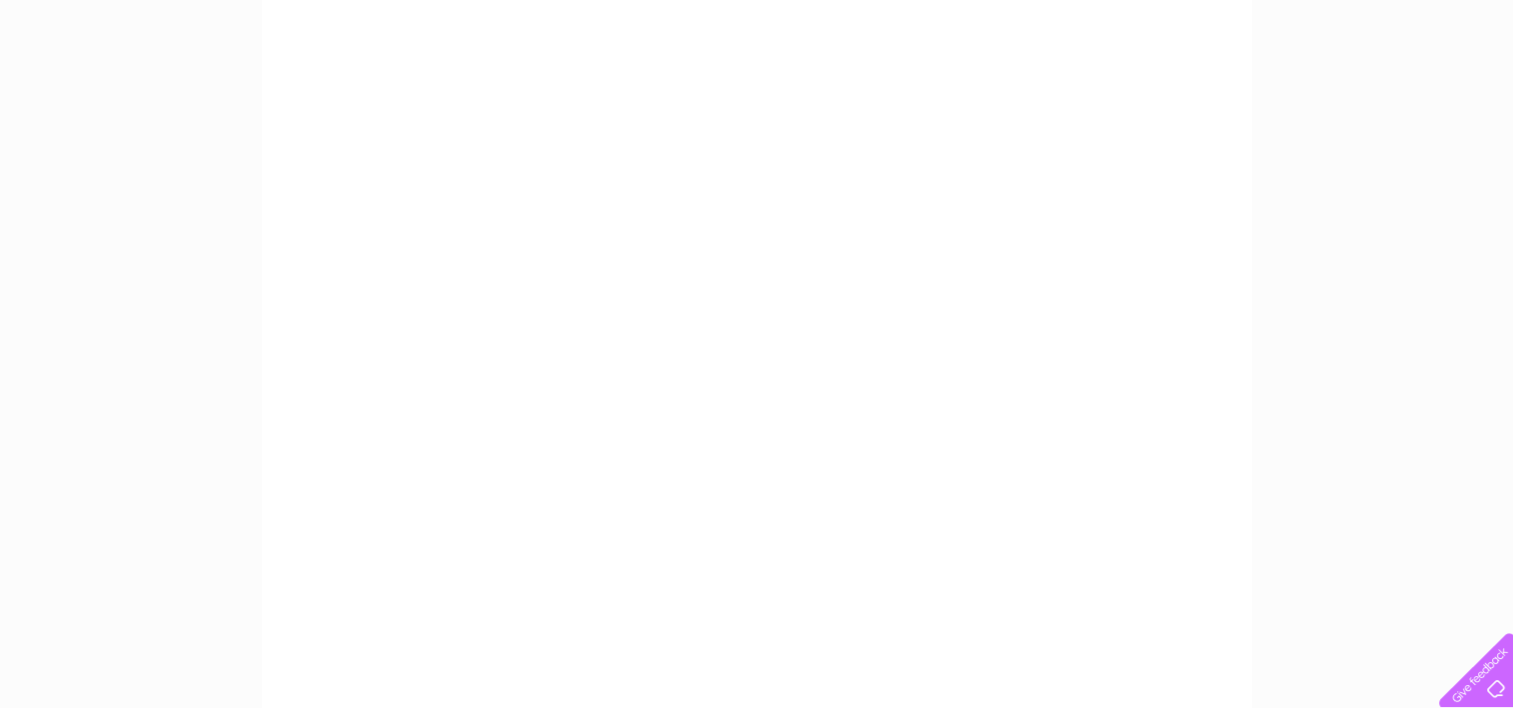 scroll, scrollTop: 400, scrollLeft: 0, axis: vertical 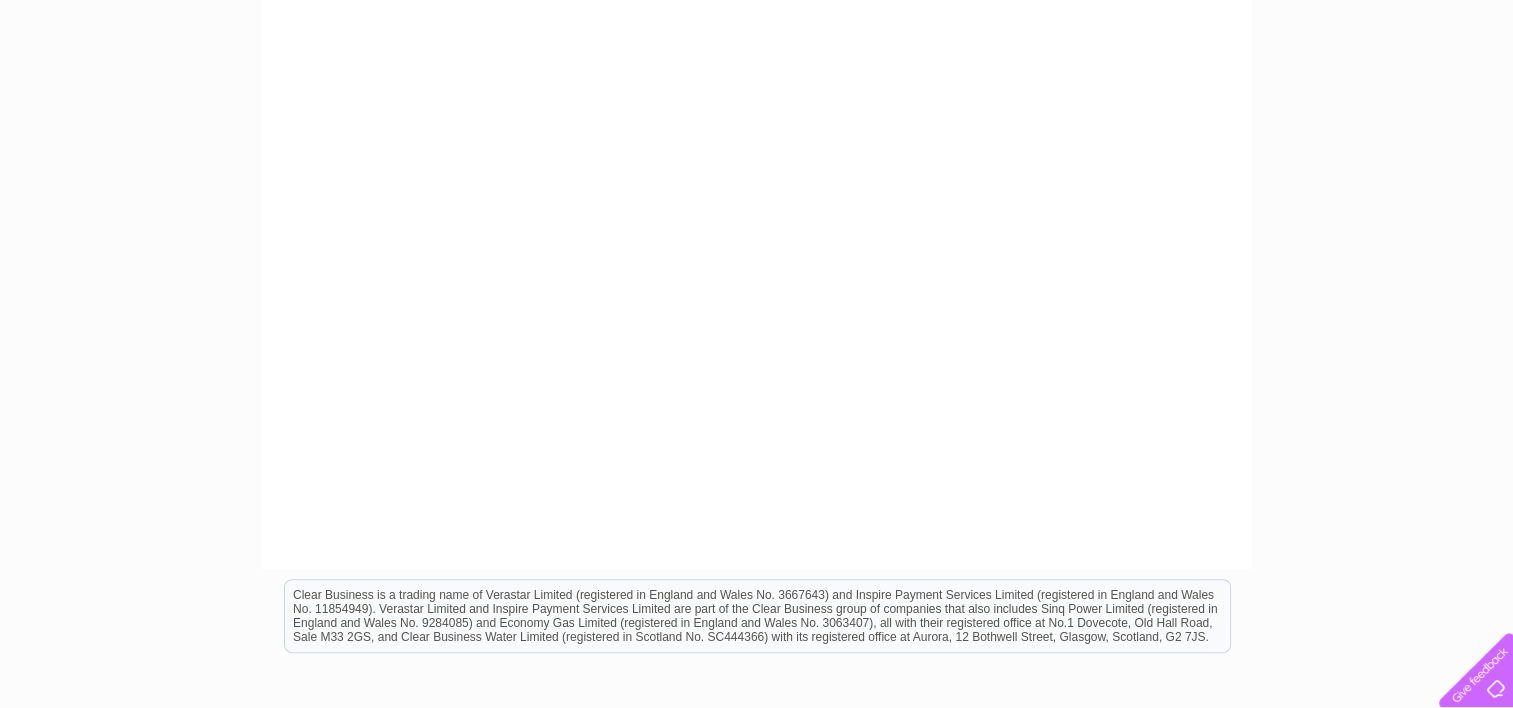 click on "1083385
Make a payment
Card Holder Information
Please enter your payment card details below.
Remember to cancel any Direct Debit instructions with your bank if this is a new account.
1083385" at bounding box center (757, 59) 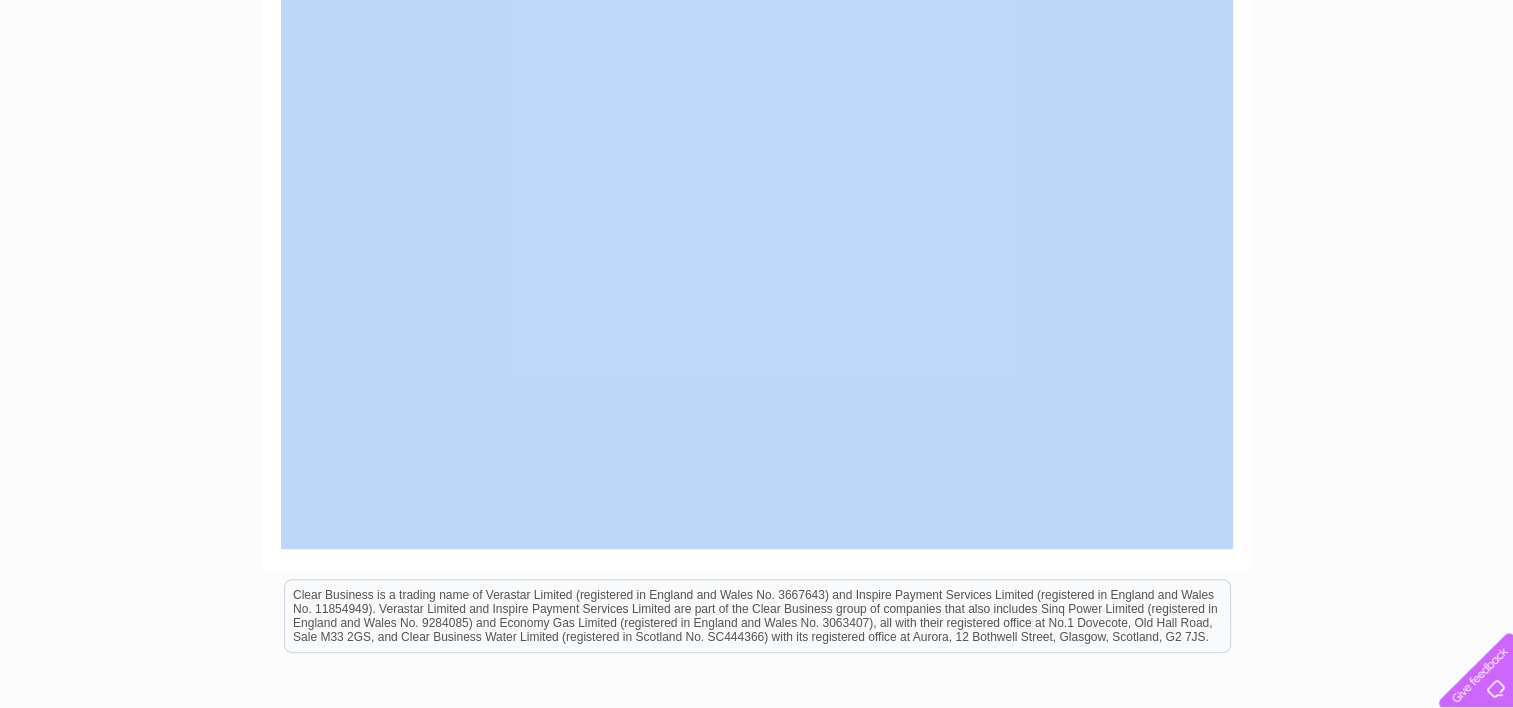 click on "1083385
Make a payment
Card Holder Information
Please enter your payment card details below.
Remember to cancel any Direct Debit instructions with your bank if this is a new account.
1083385" at bounding box center (757, 59) 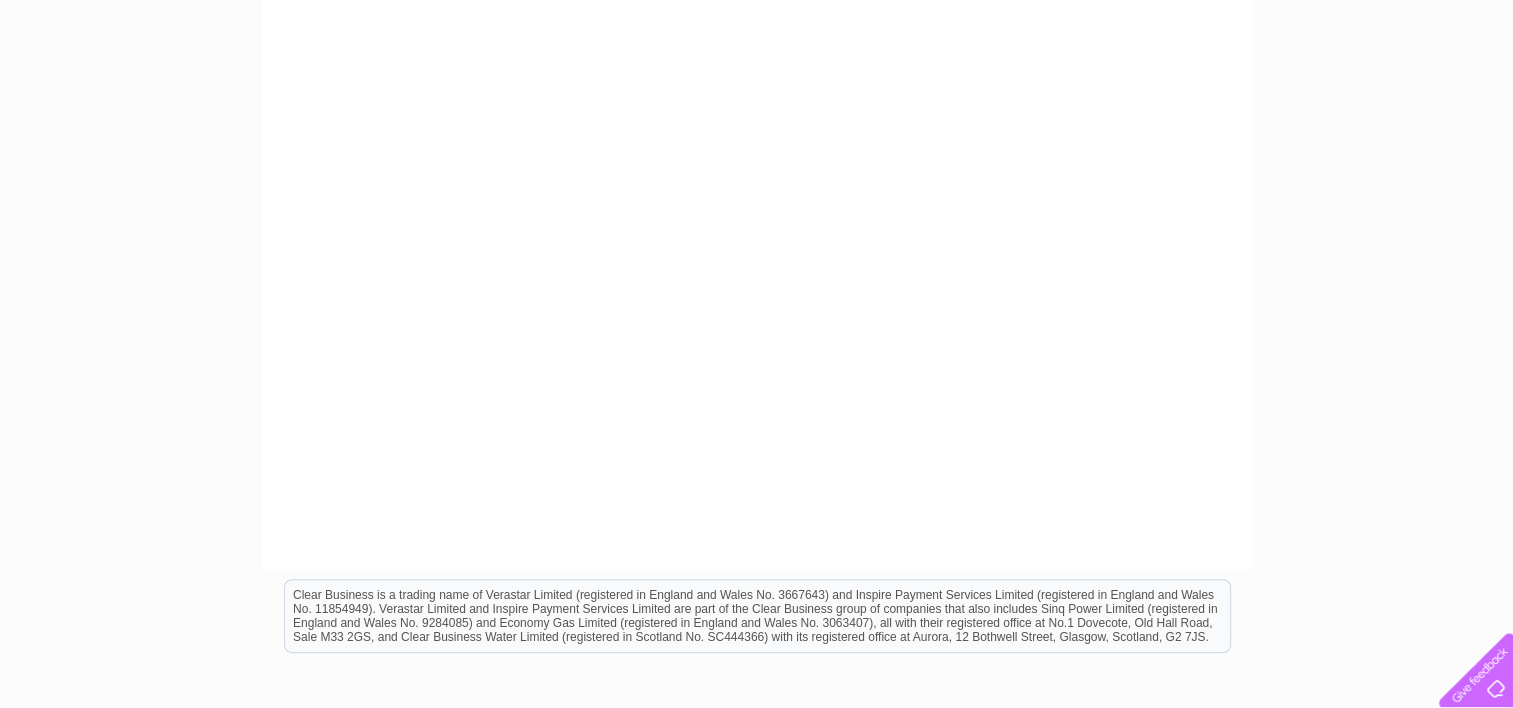 click on "My Clear Business
Login Details
My Details
My Preferences
Link Account
My Account
Bills and Payments   Direct Debit   Moving Premises" at bounding box center (756, 210) 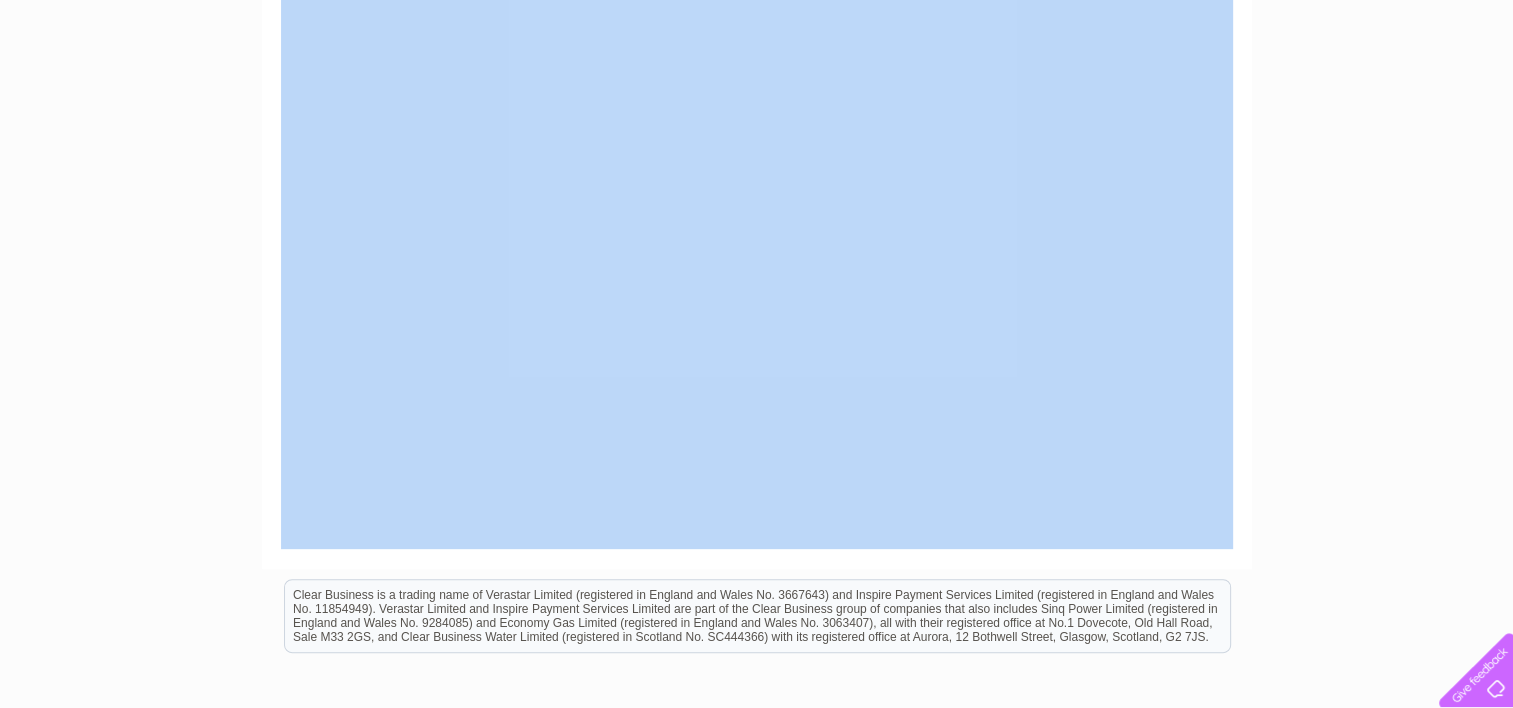 click on "My Clear Business
Login Details
My Details
My Preferences
Link Account
My Account
Bills and Payments   Direct Debit   Moving Premises" at bounding box center (756, 210) 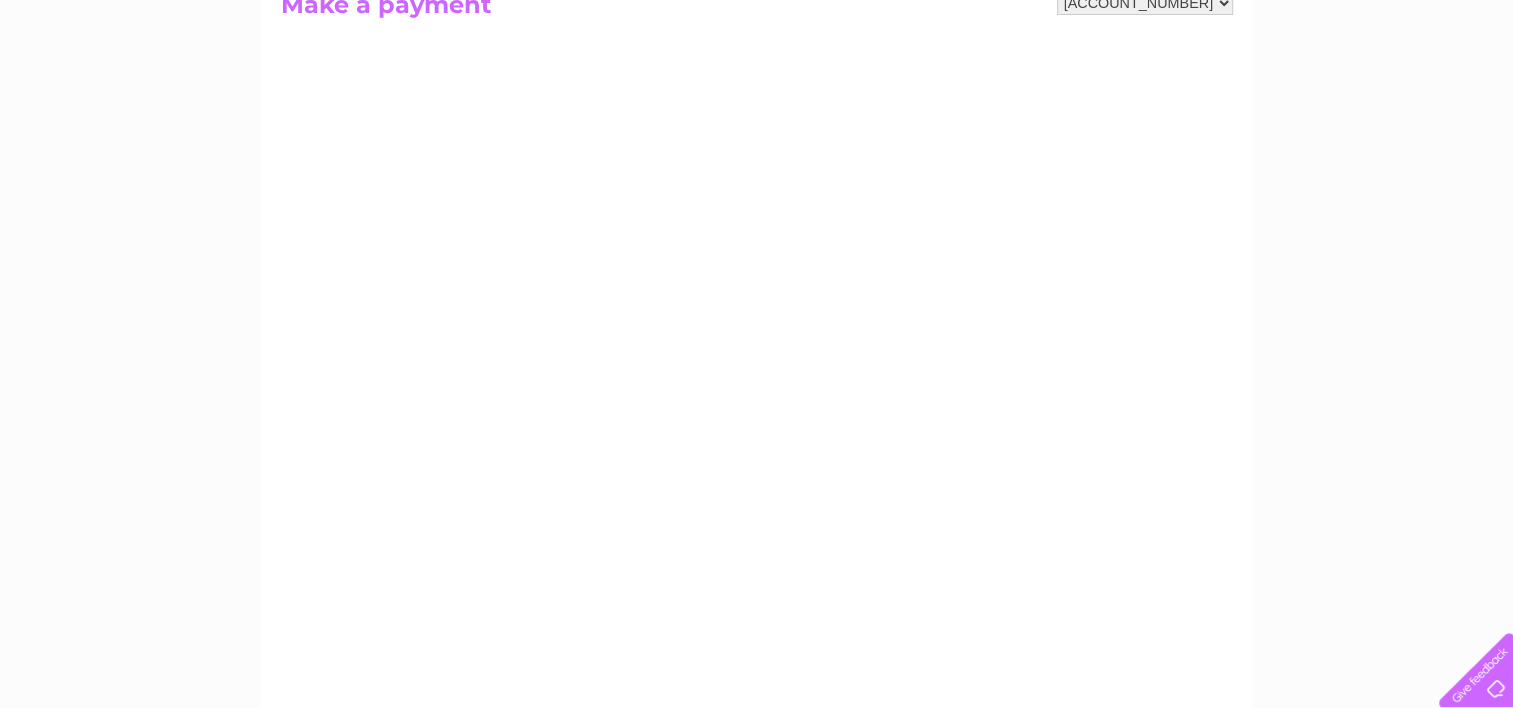 scroll, scrollTop: 857, scrollLeft: 0, axis: vertical 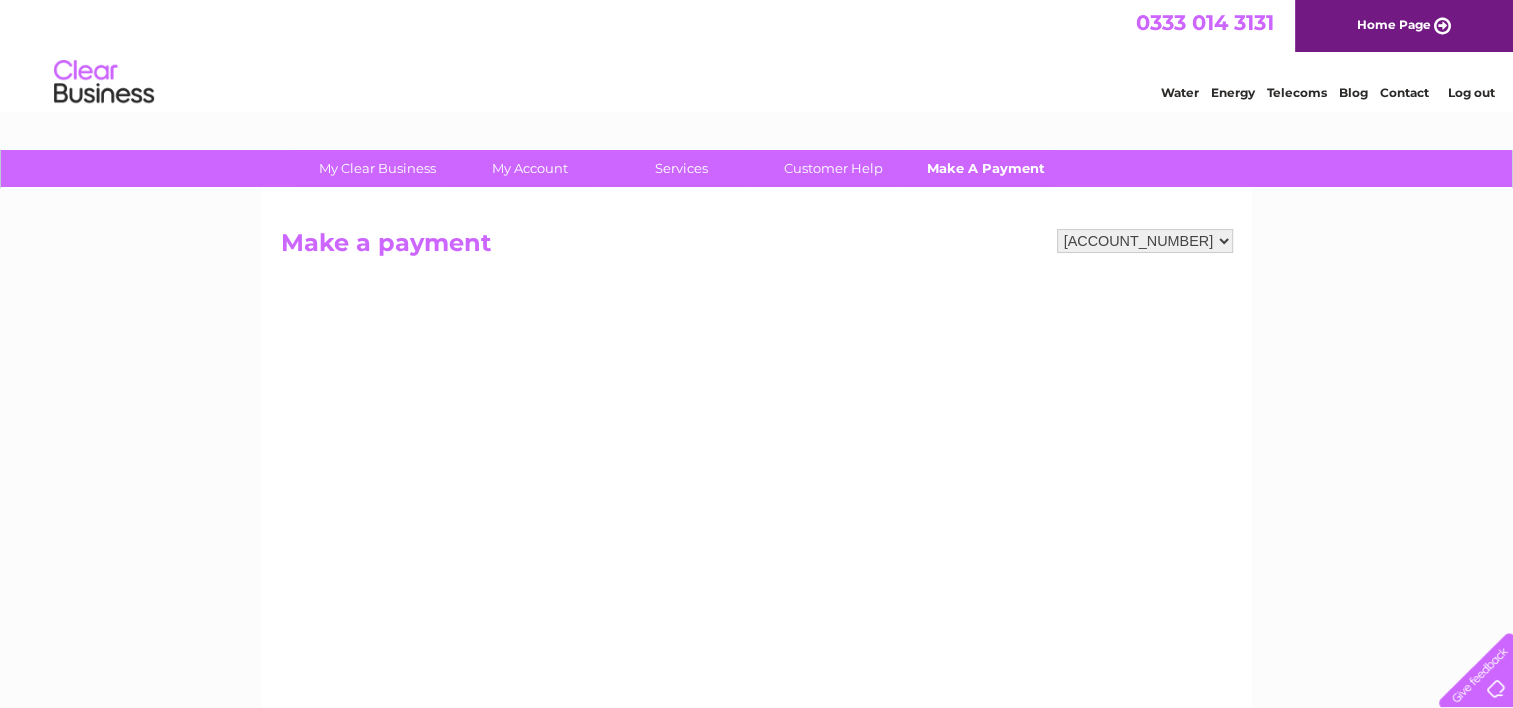 click on "Make A Payment" at bounding box center (985, 168) 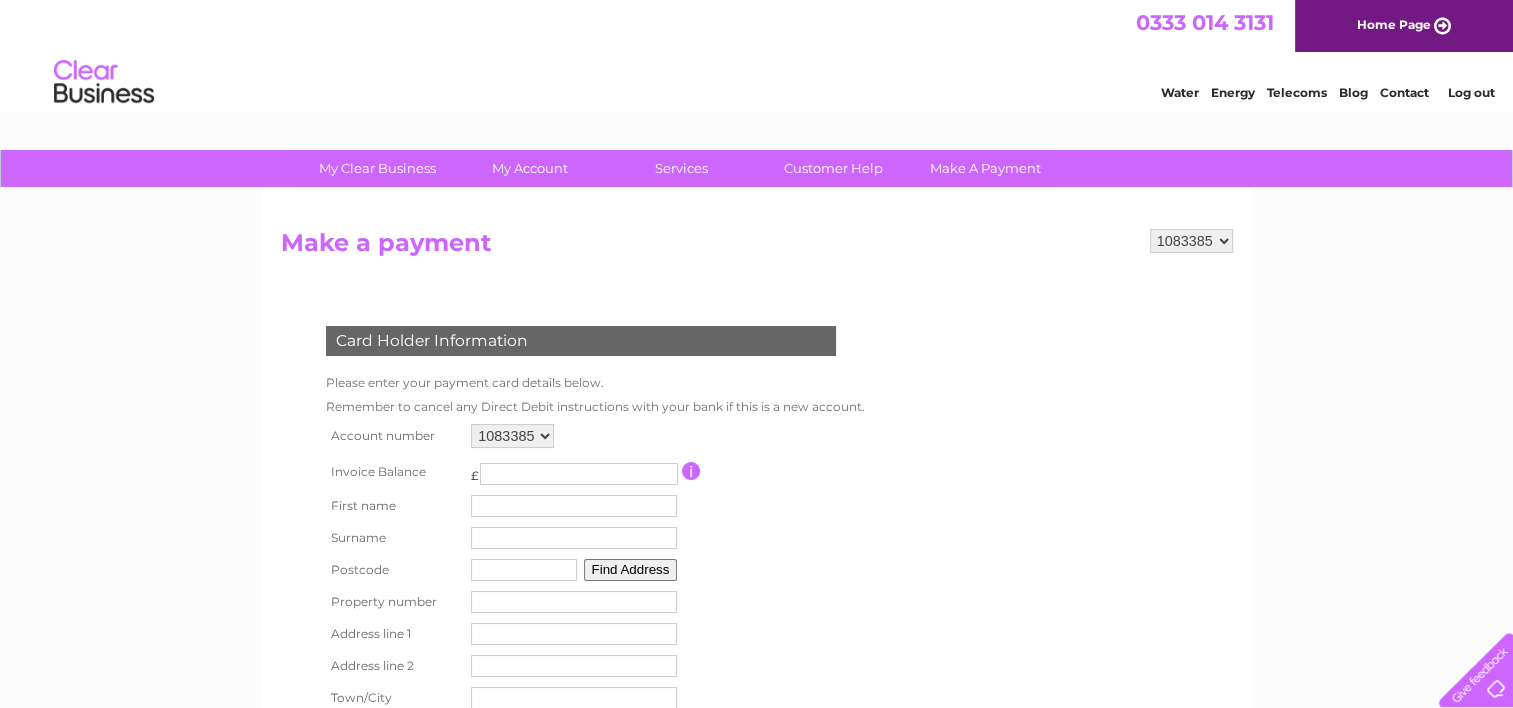 scroll, scrollTop: 0, scrollLeft: 0, axis: both 